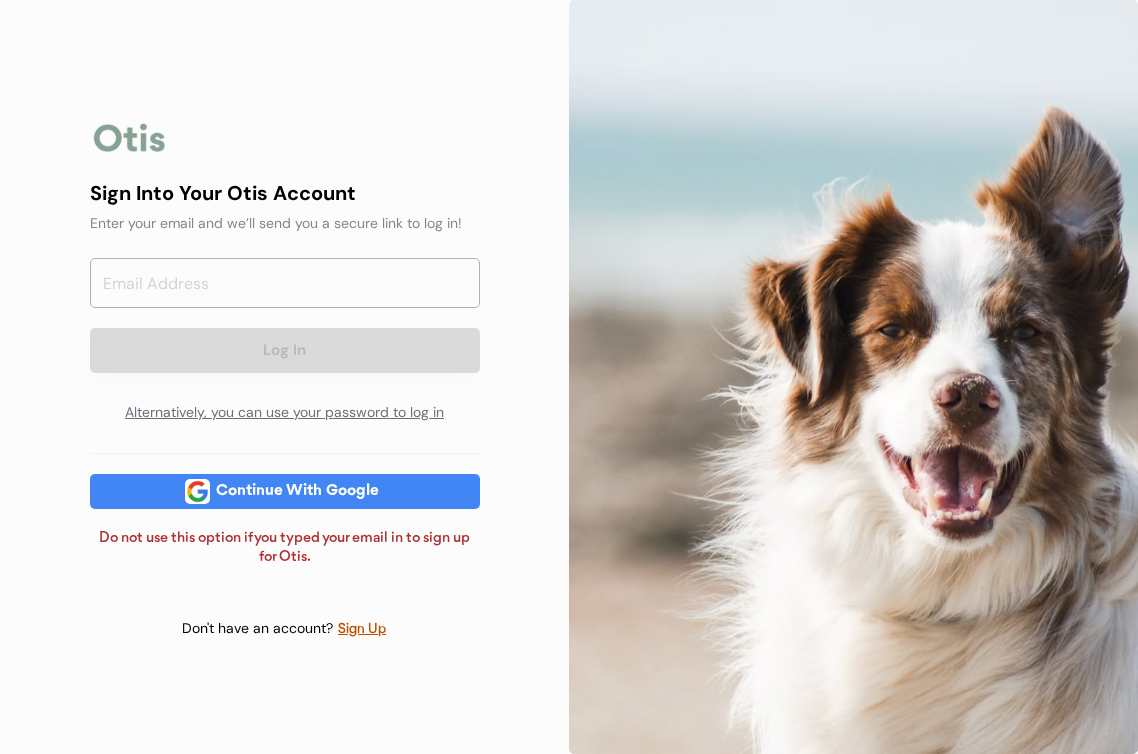 scroll, scrollTop: 0, scrollLeft: 0, axis: both 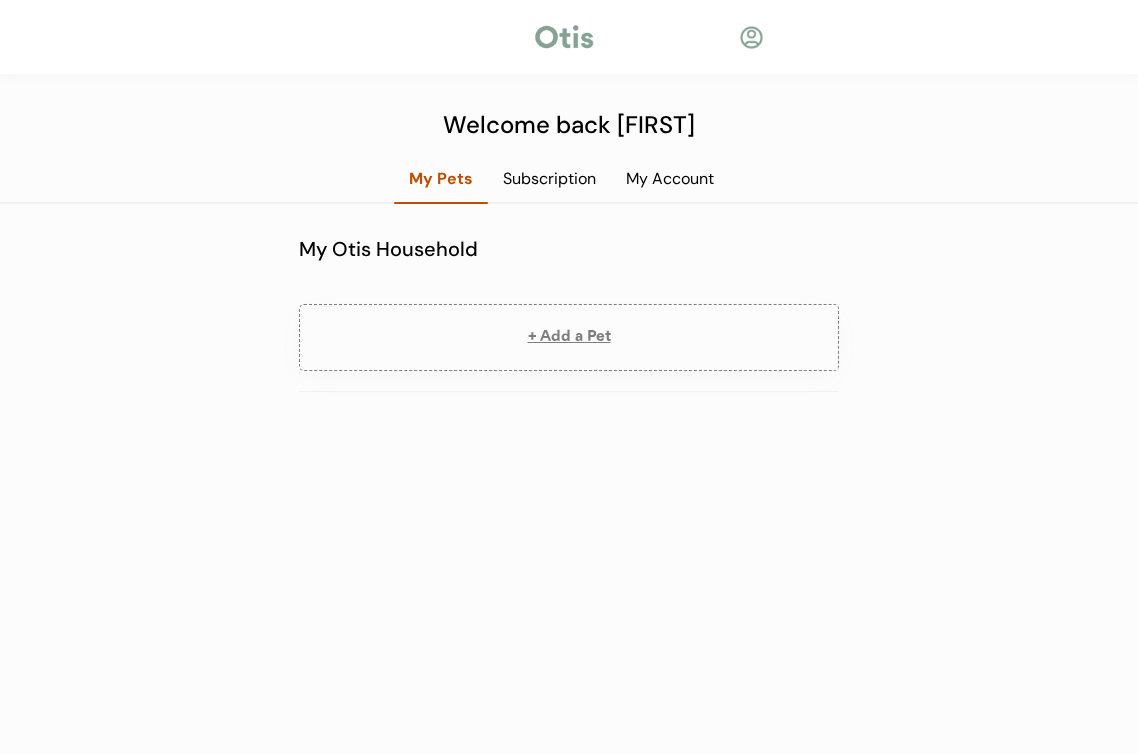 click on "Subscription" at bounding box center (549, 179) 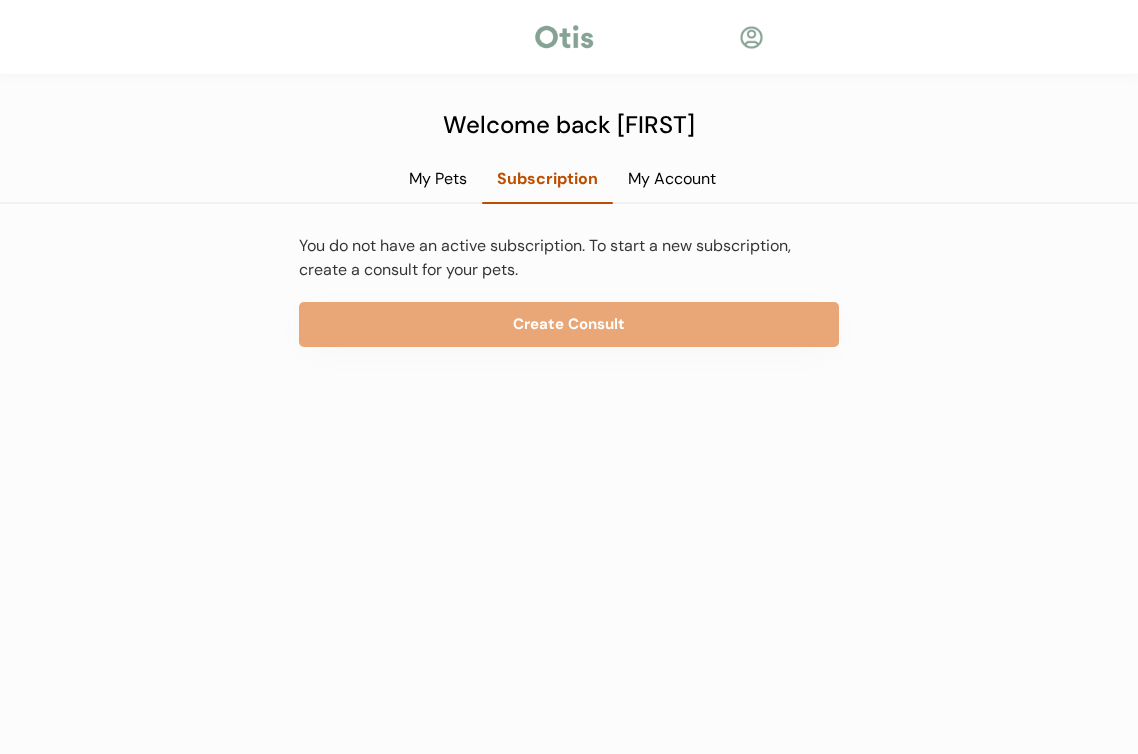 click on "My Account" at bounding box center [672, 179] 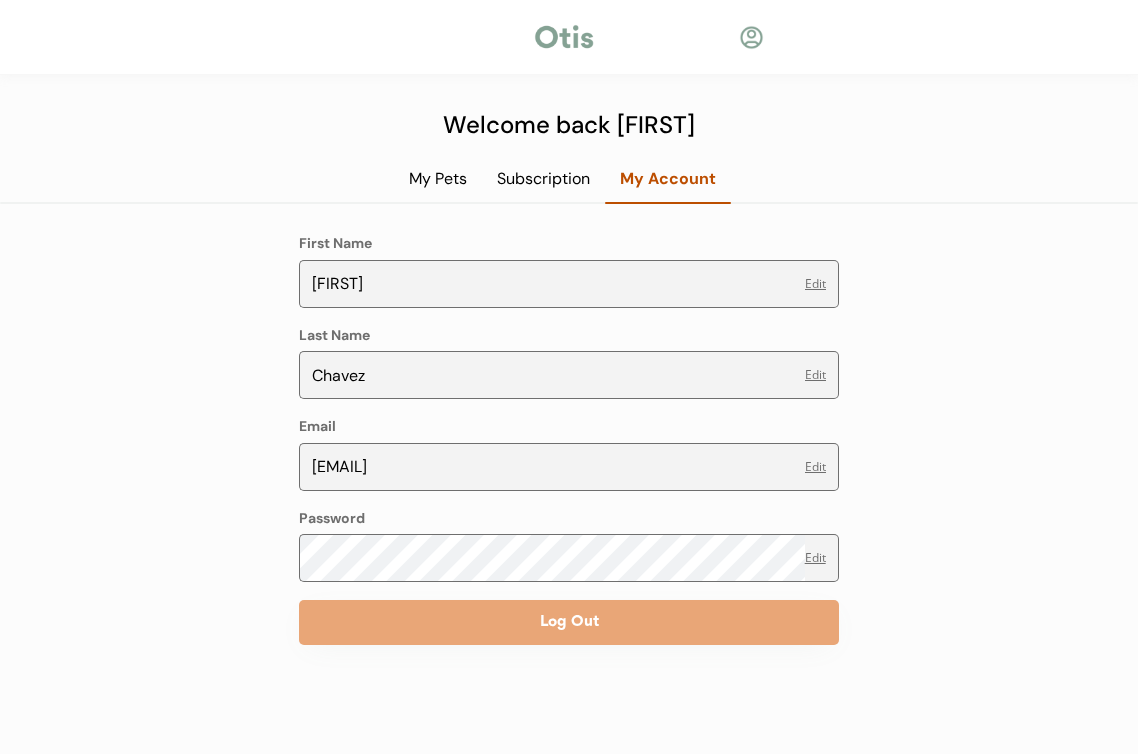click on "My Pets" at bounding box center [438, 179] 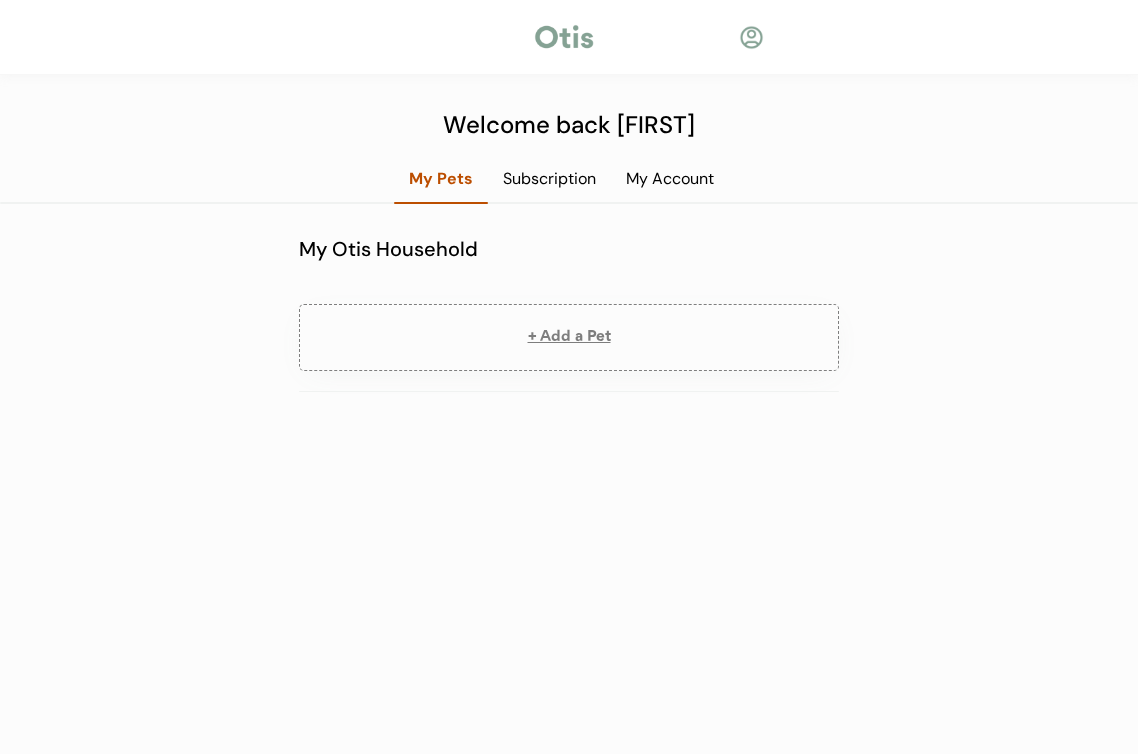 click on "Subscription" at bounding box center (549, 179) 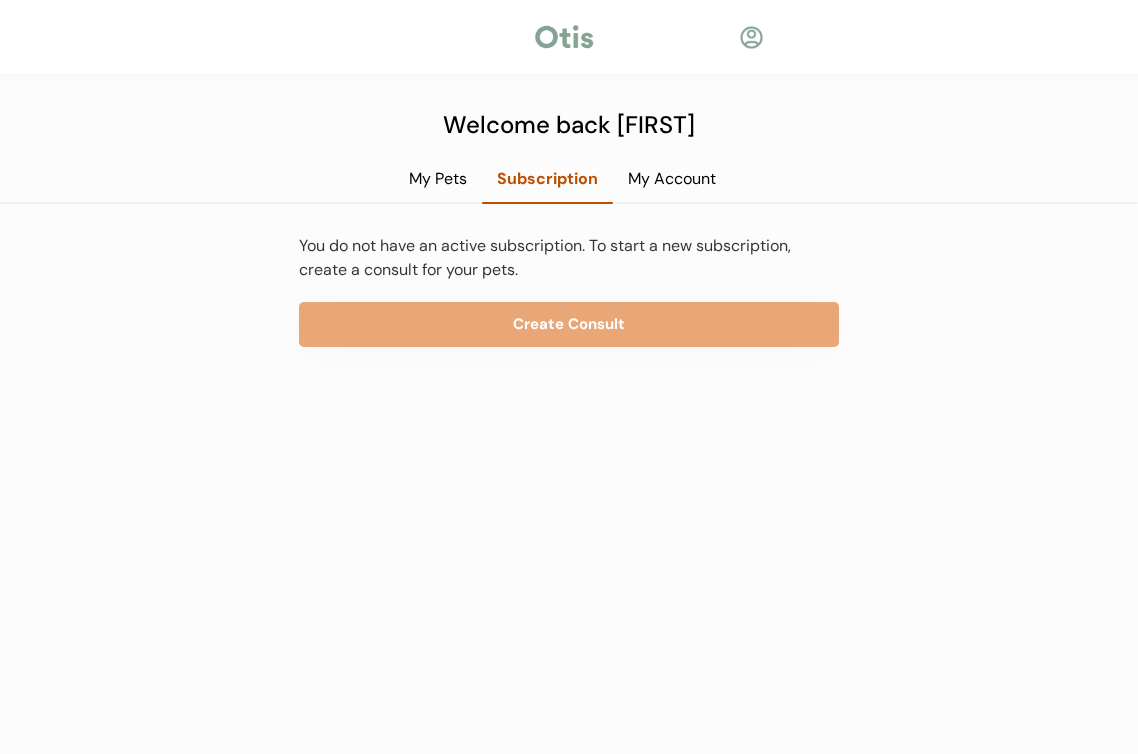 click on "My Pets" at bounding box center (438, 179) 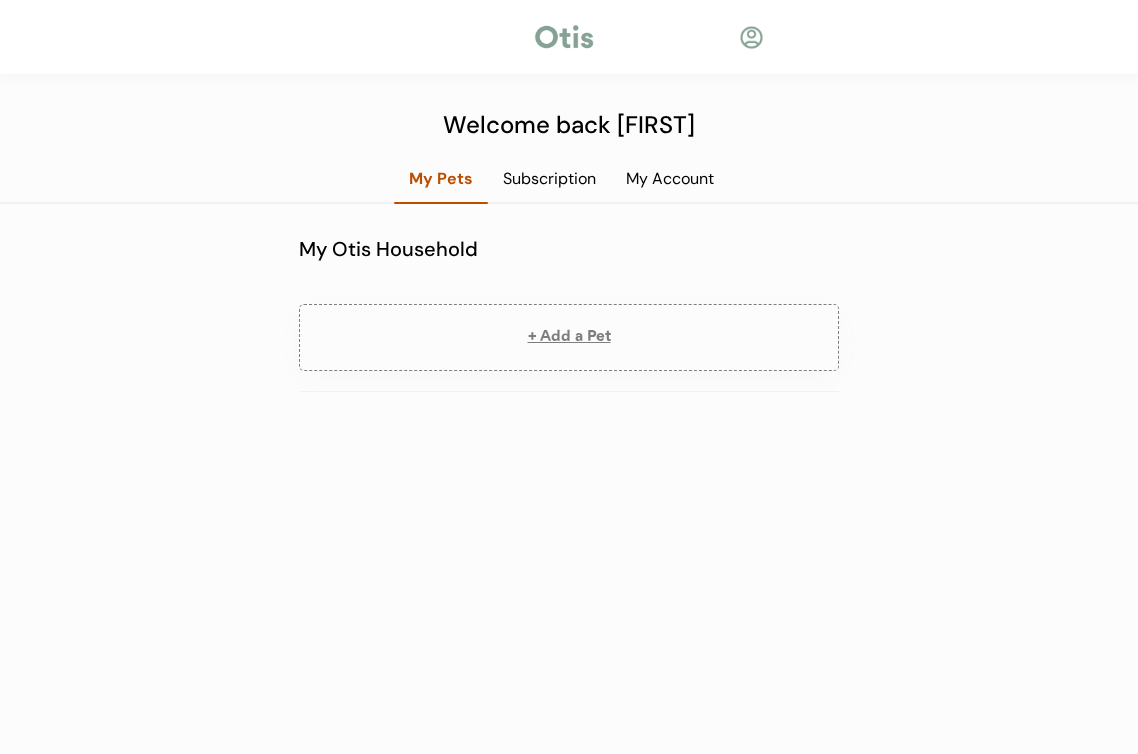 click on "Subscription" at bounding box center (549, 179) 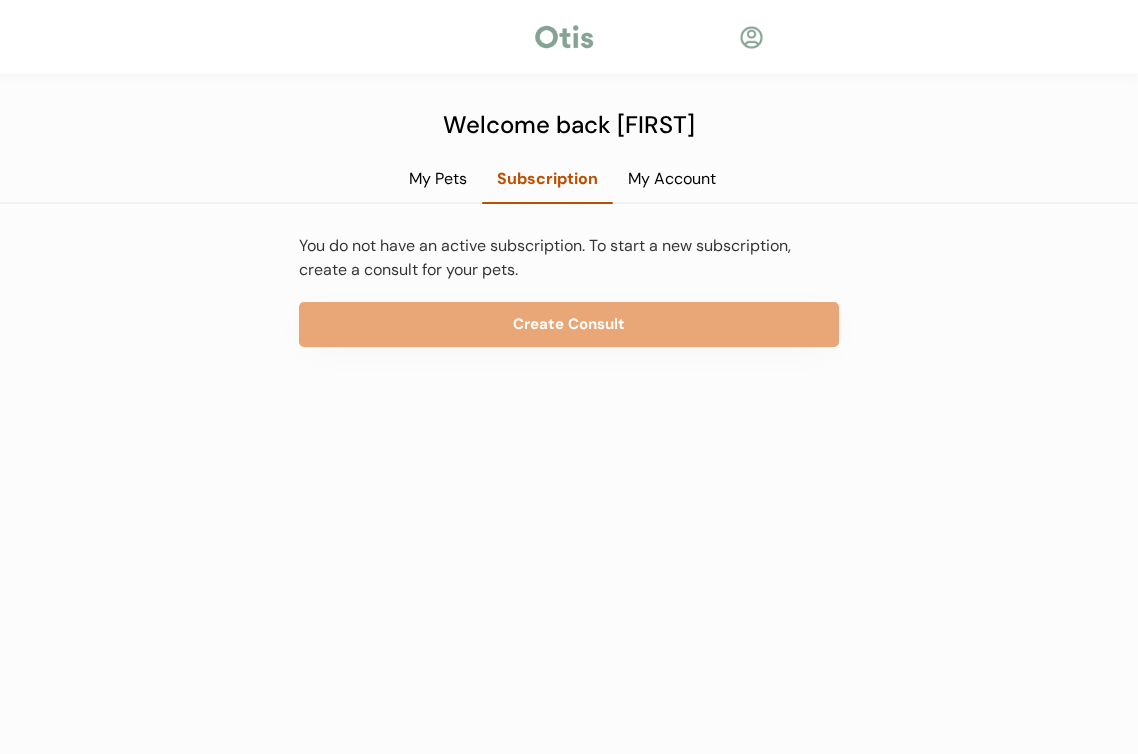 click on "My Account" at bounding box center [672, 179] 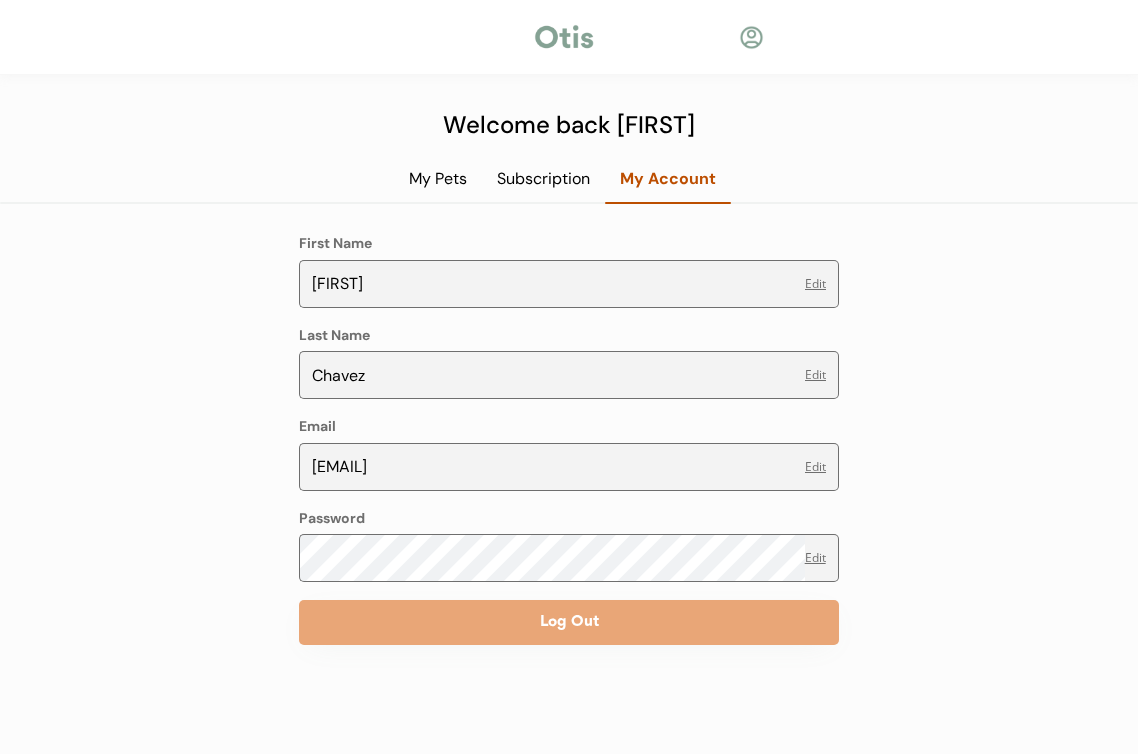 click at bounding box center (751, 37) 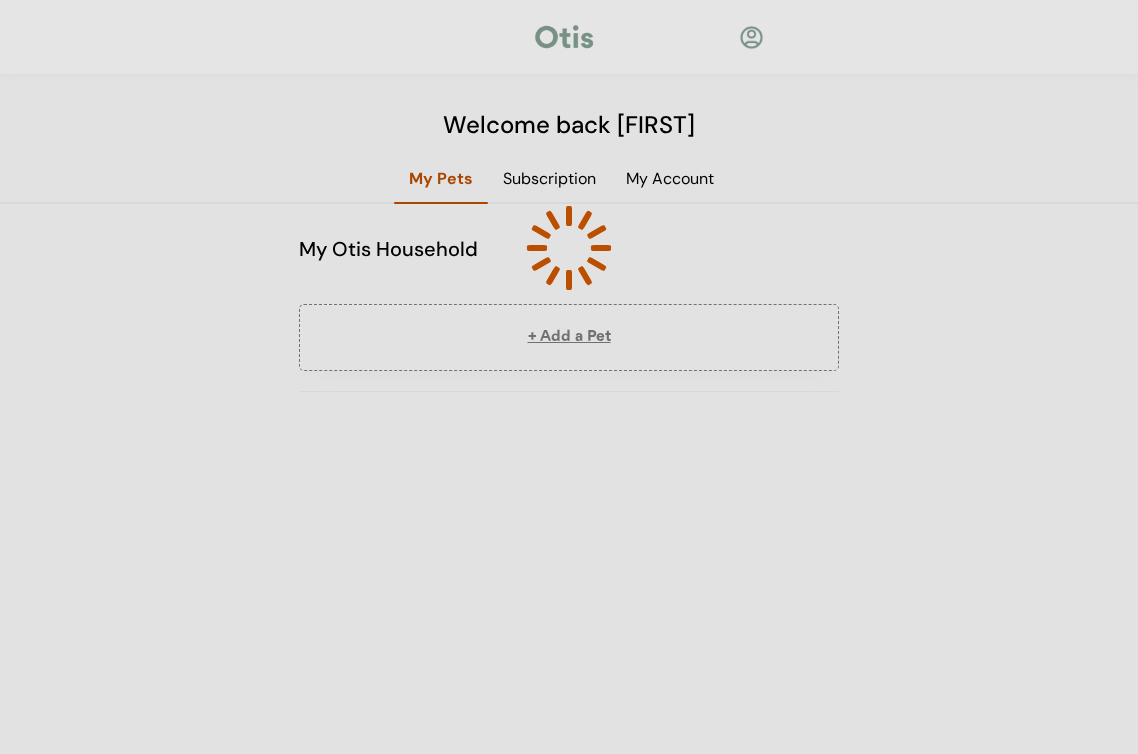 click at bounding box center [569, 248] 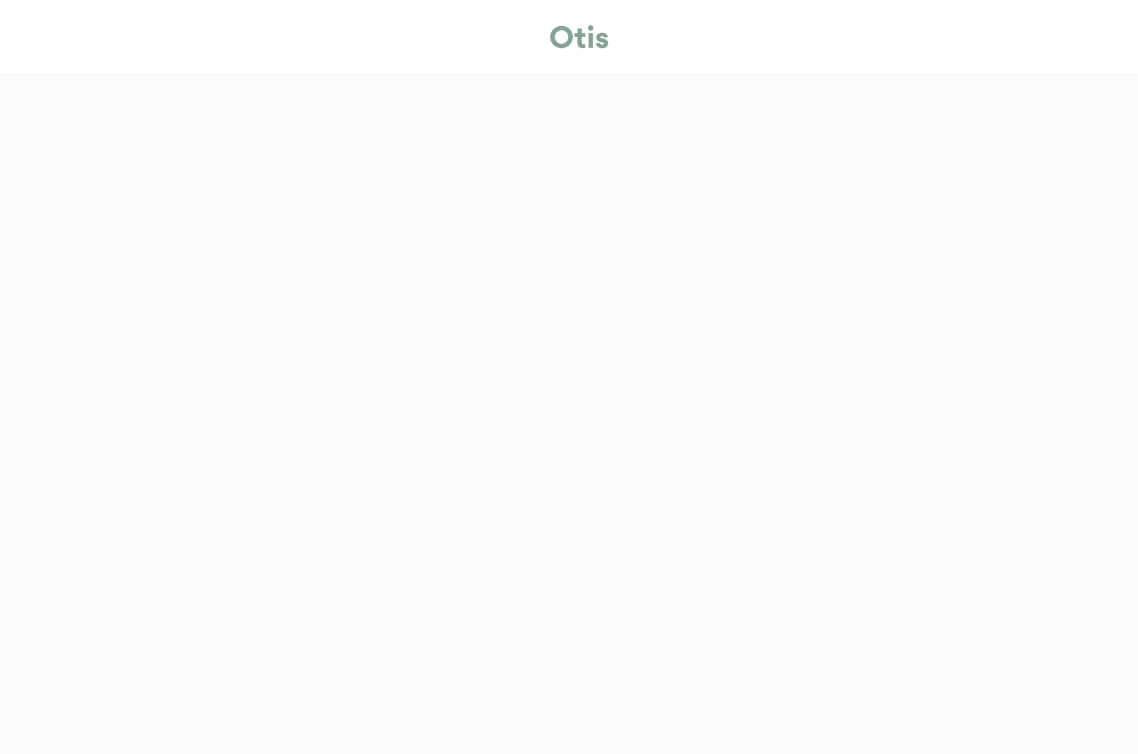 scroll, scrollTop: 0, scrollLeft: 0, axis: both 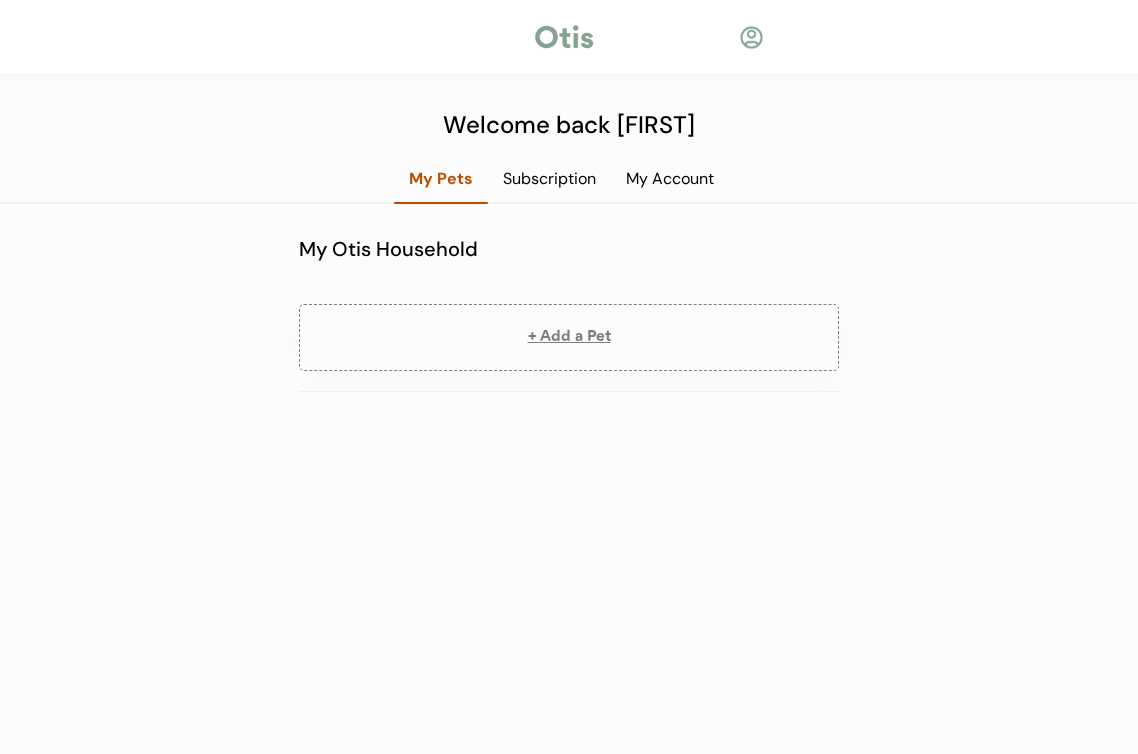 click on "Subscription" at bounding box center (549, 179) 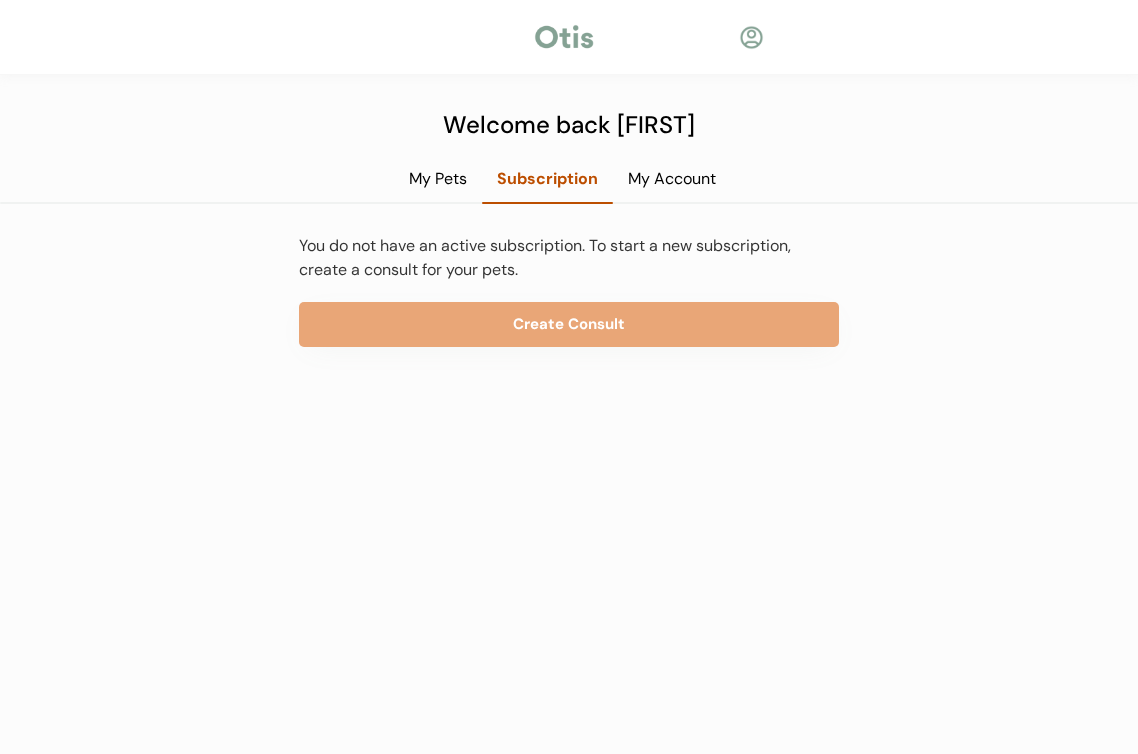 click on "My Account" at bounding box center [672, 179] 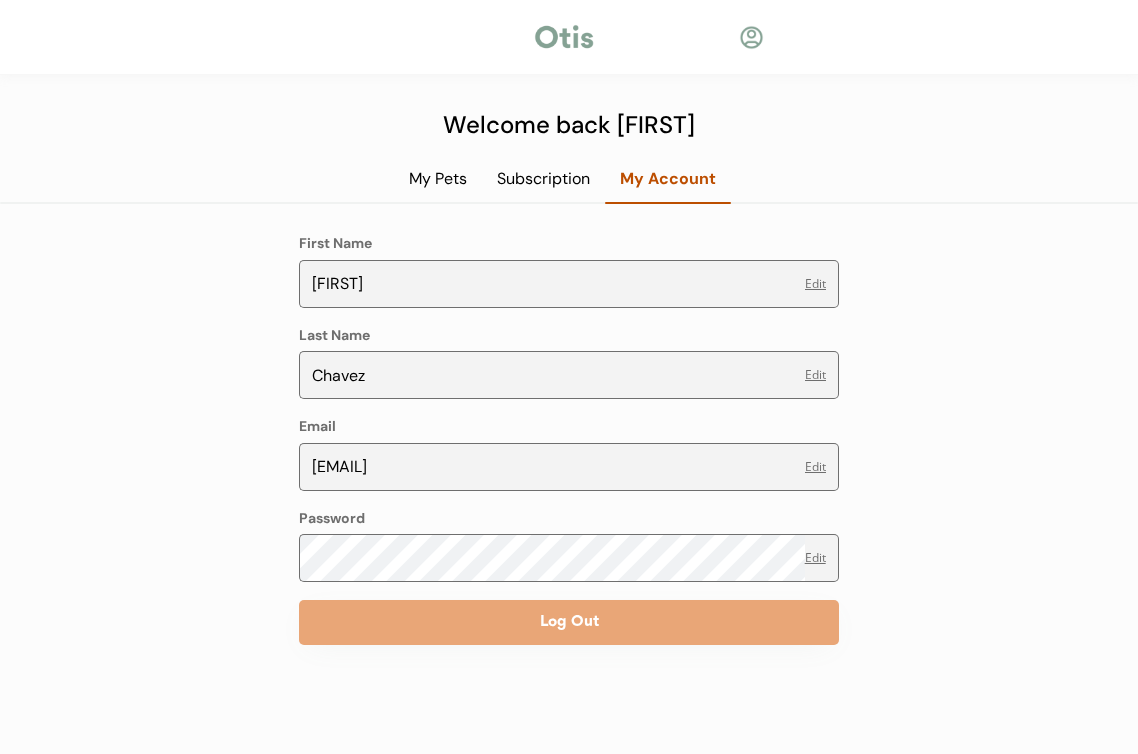 click on "My Pets" at bounding box center (438, 179) 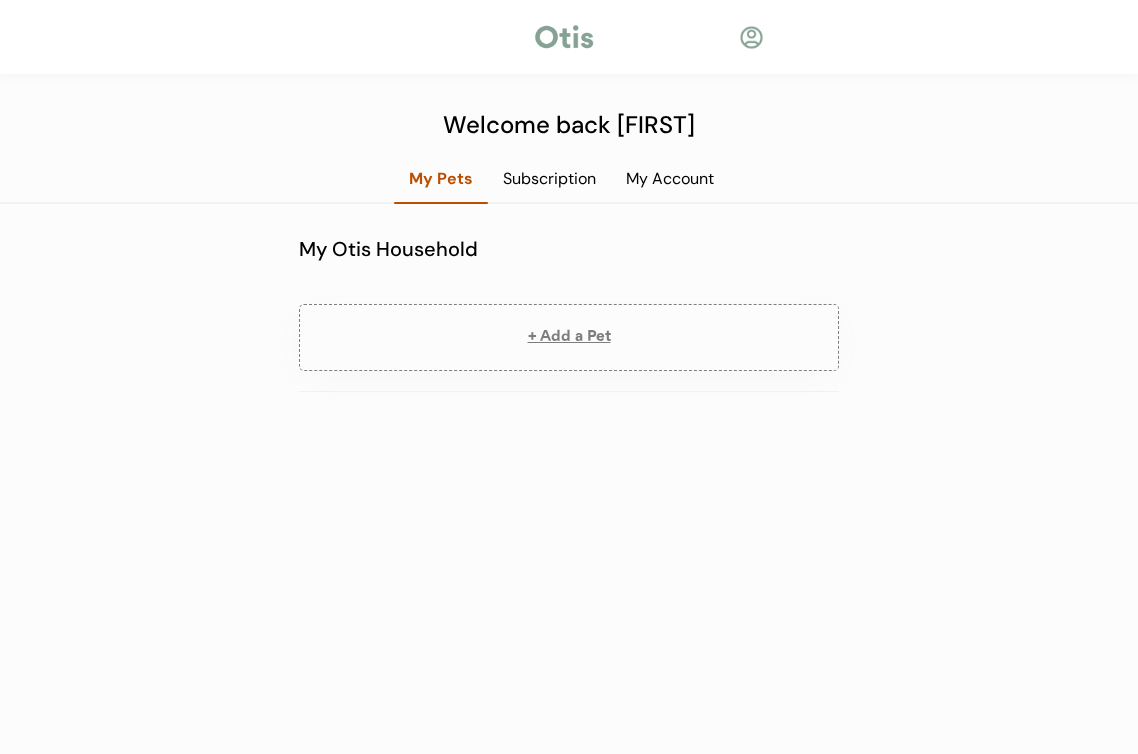 click at bounding box center [751, 37] 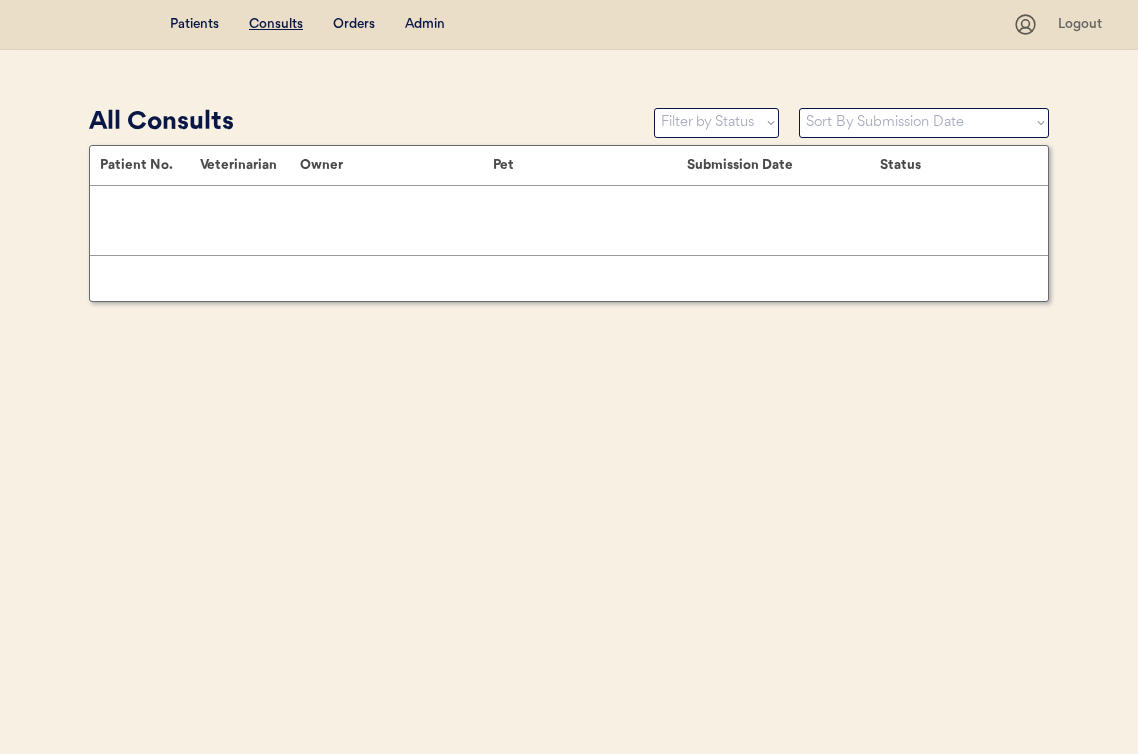 scroll, scrollTop: 0, scrollLeft: 0, axis: both 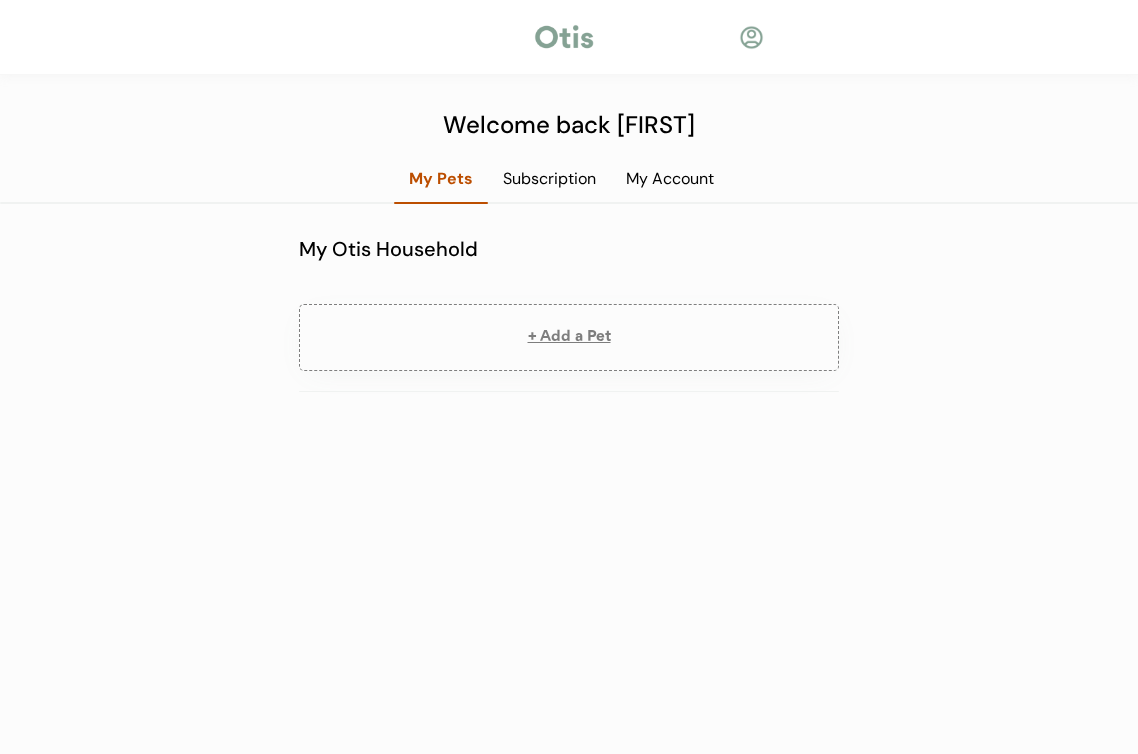 click on "Subscription" at bounding box center [549, 179] 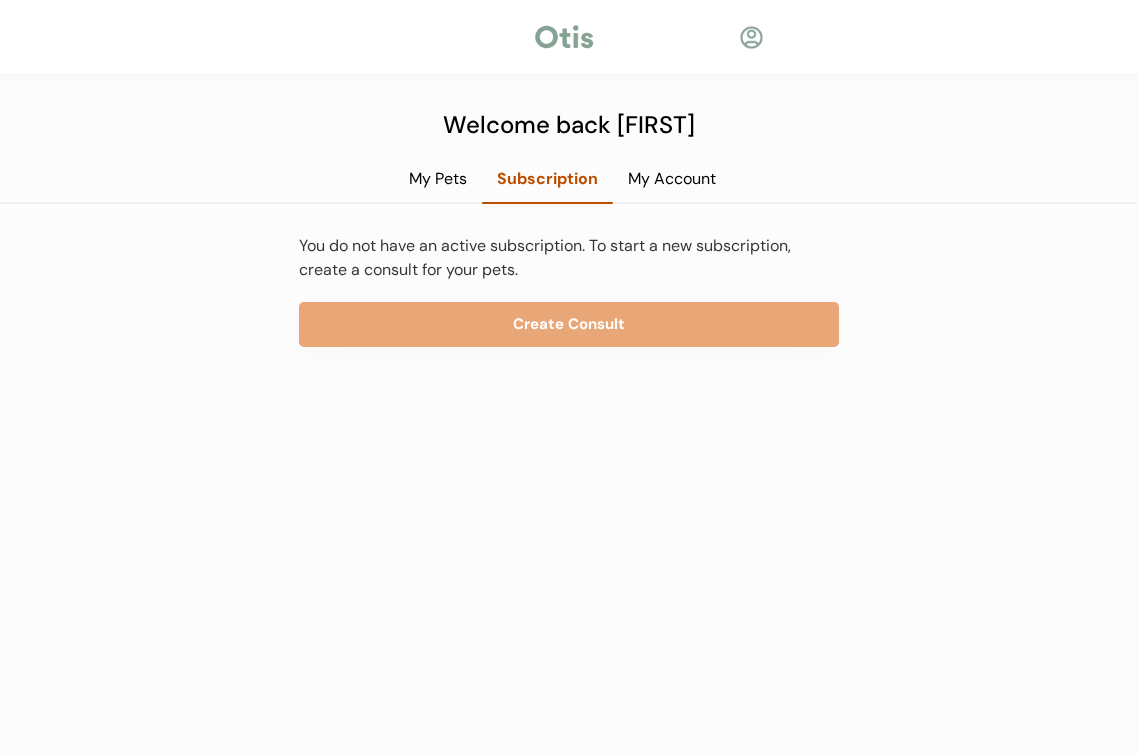 click on "My Account" at bounding box center (672, 179) 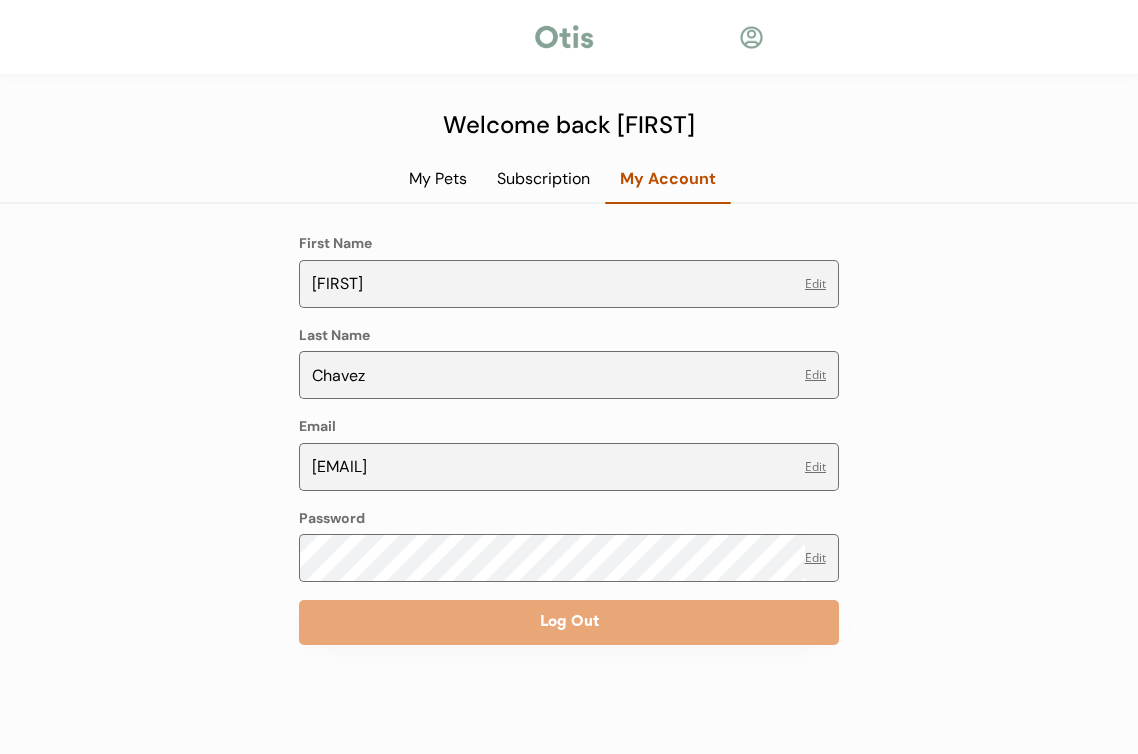 click on "My Pets" at bounding box center [438, 179] 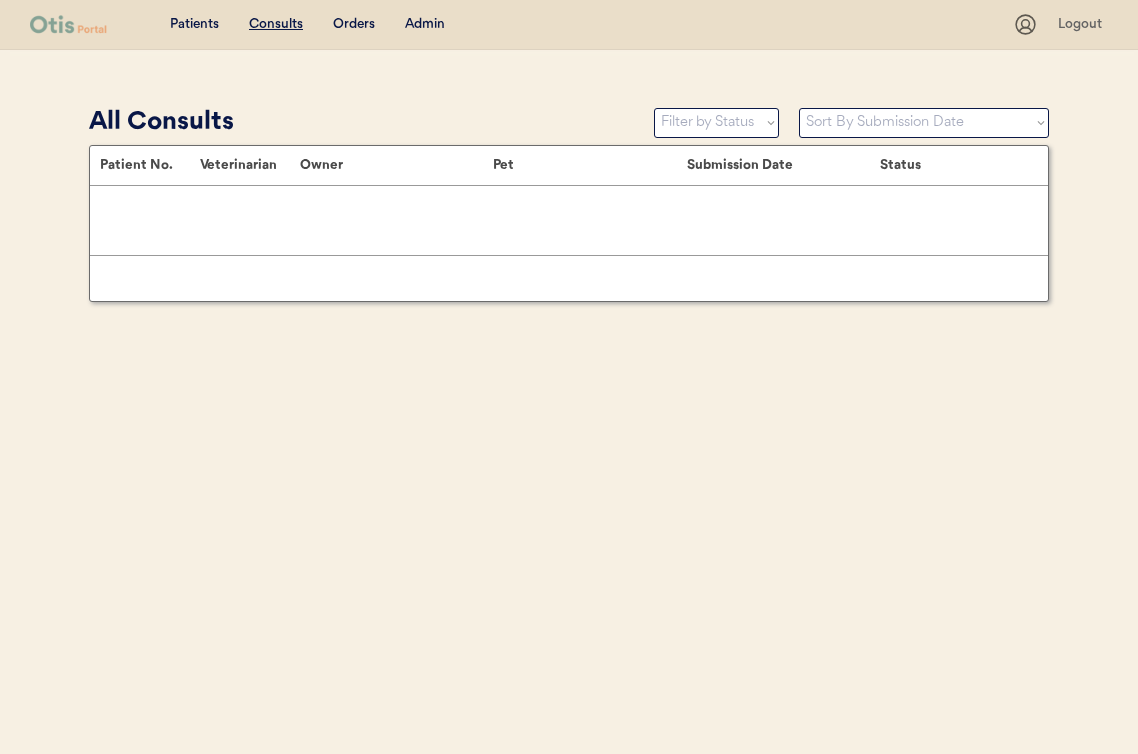 scroll, scrollTop: 0, scrollLeft: 0, axis: both 